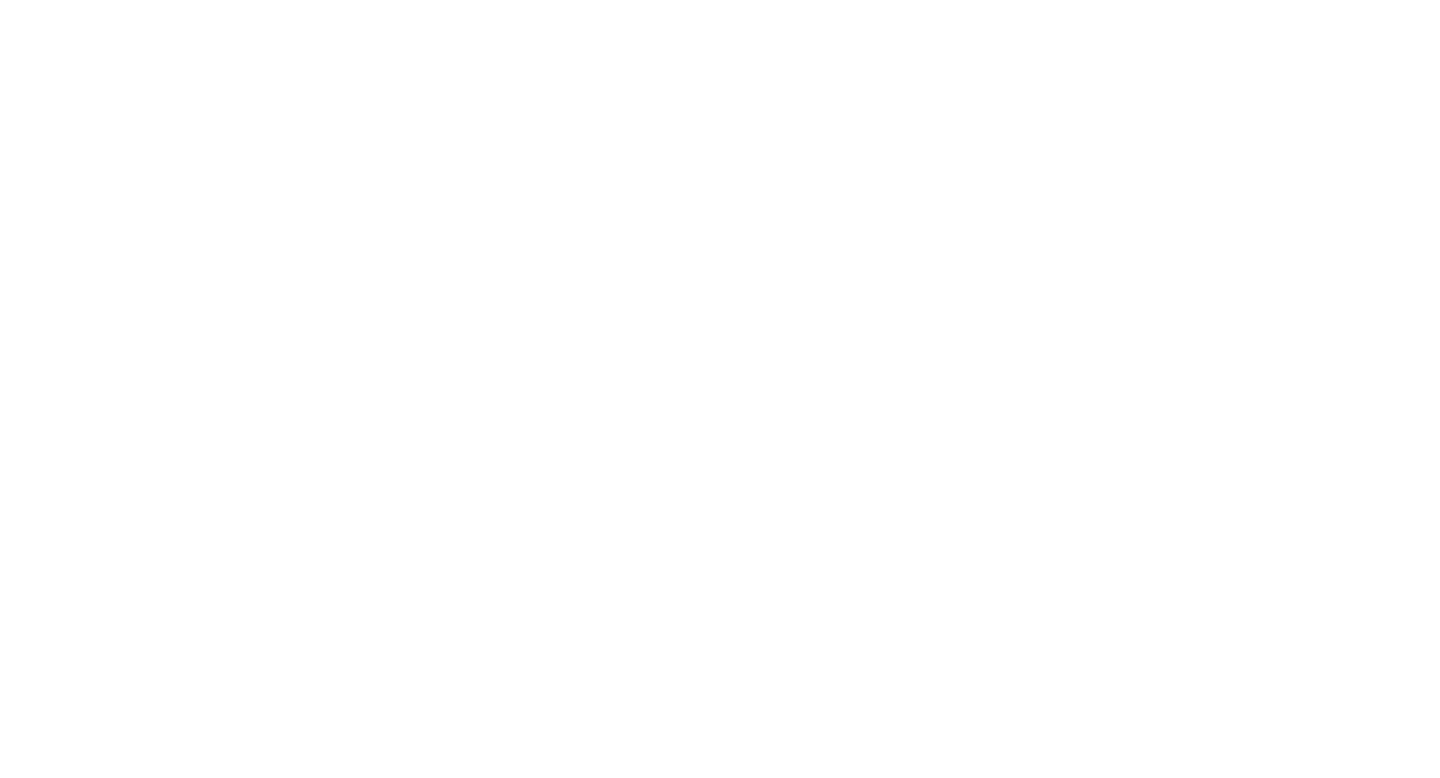 scroll, scrollTop: 0, scrollLeft: 0, axis: both 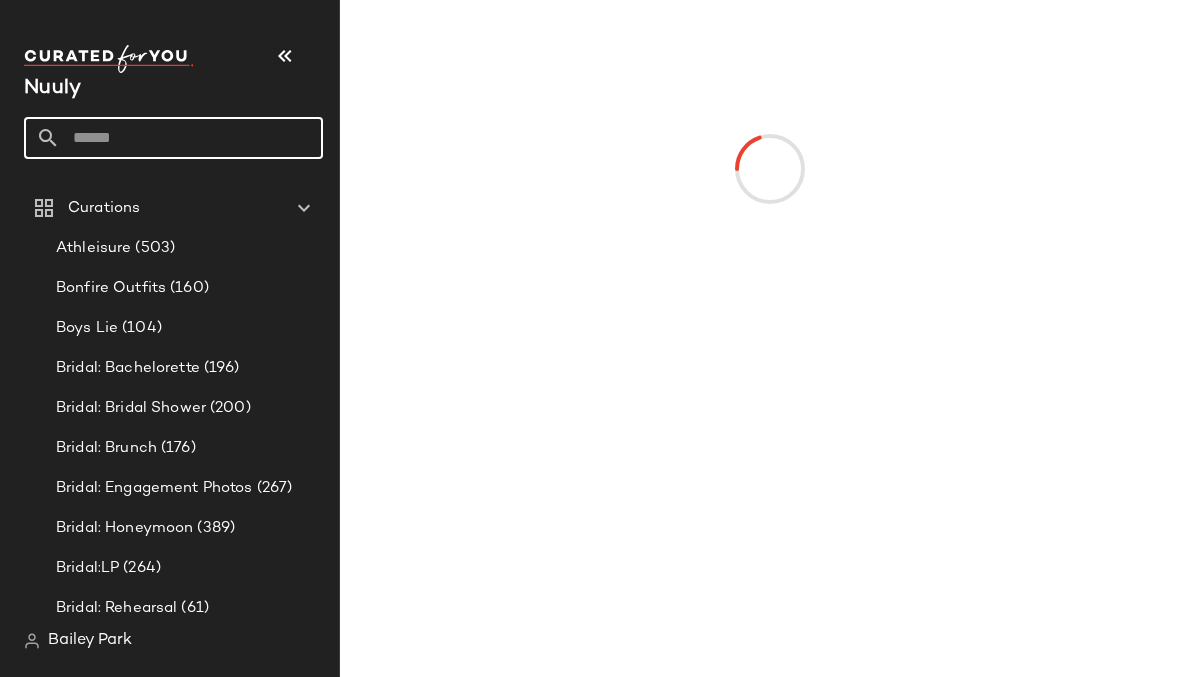 click 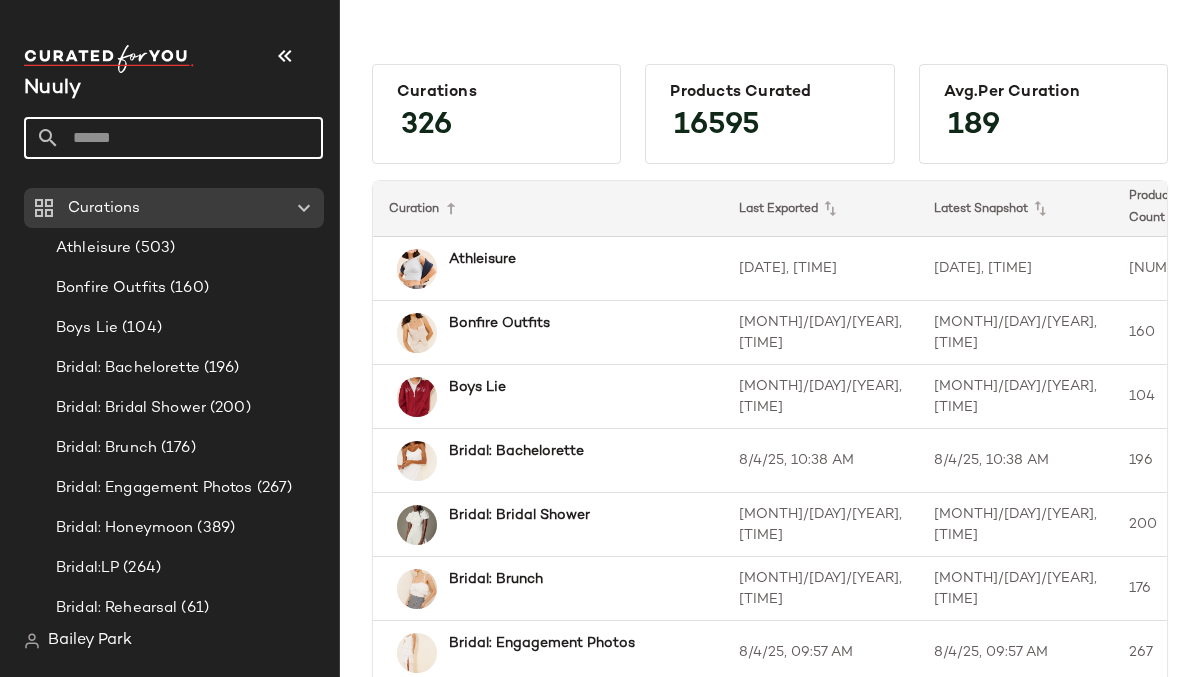 click 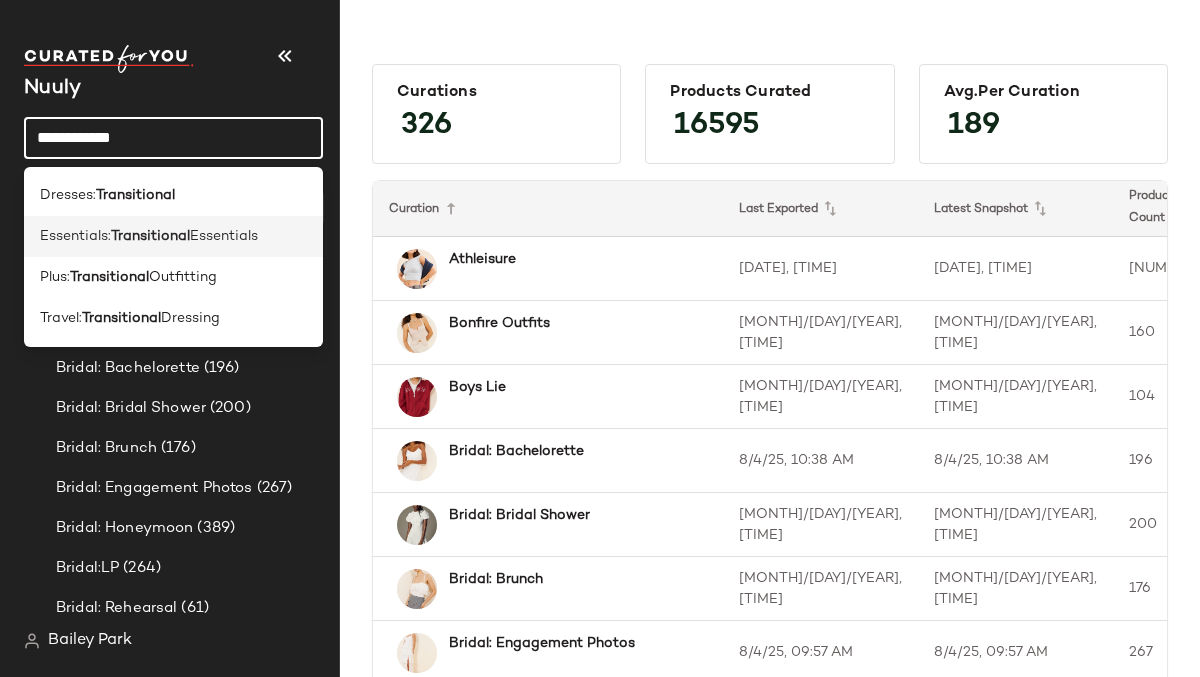 type on "**********" 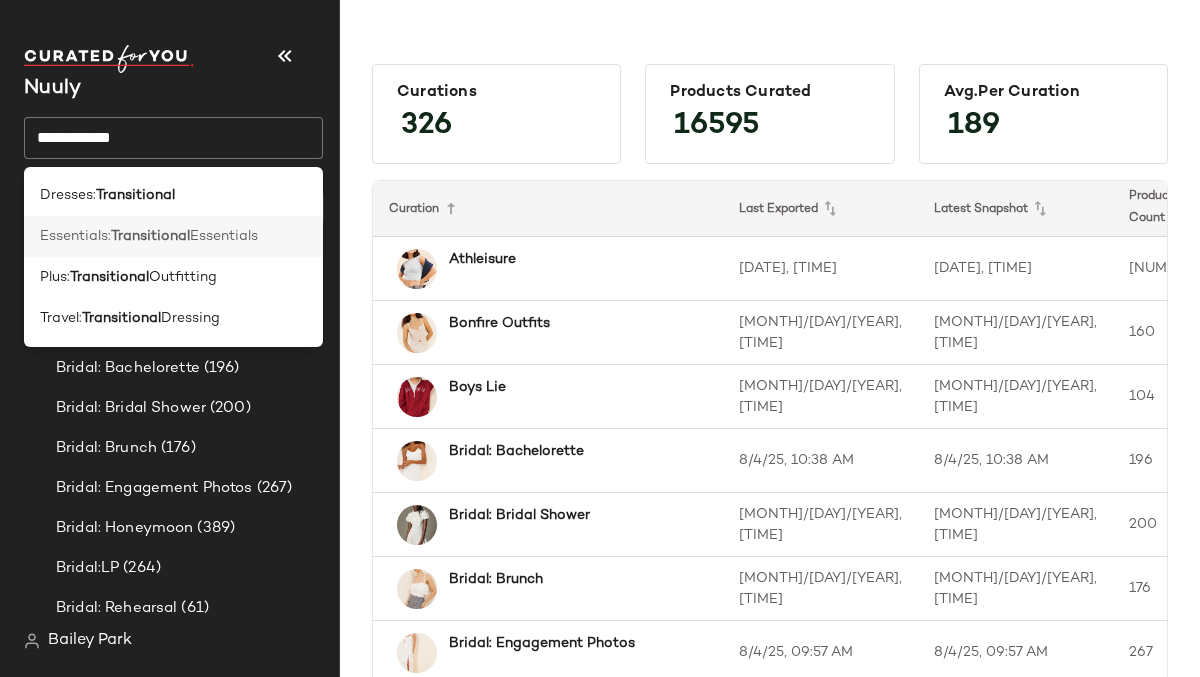 click on "Transitional" at bounding box center (150, 236) 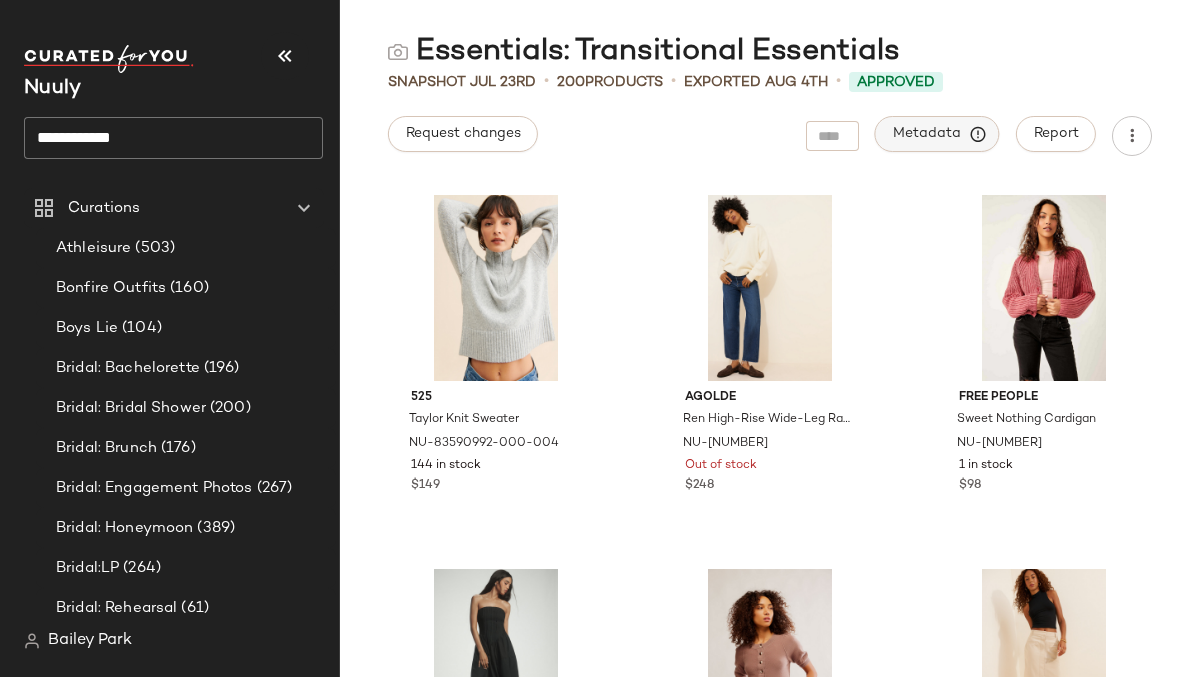 click on "Metadata" 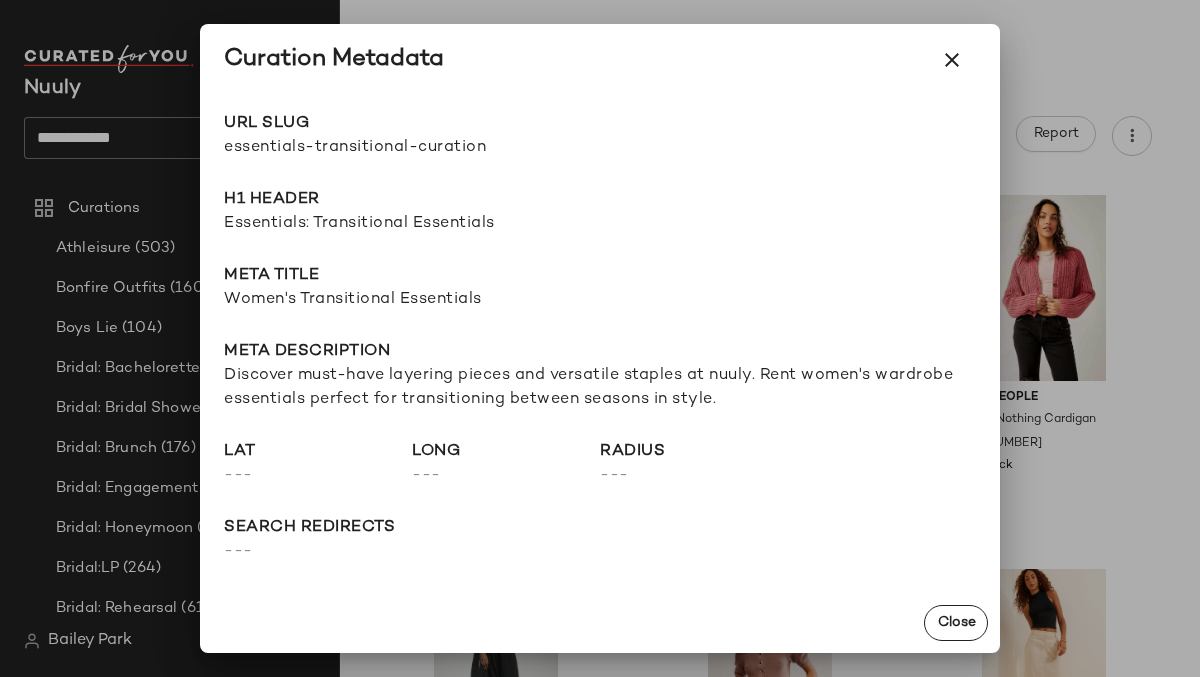 click on "essentials-transitional-curation" at bounding box center (412, 148) 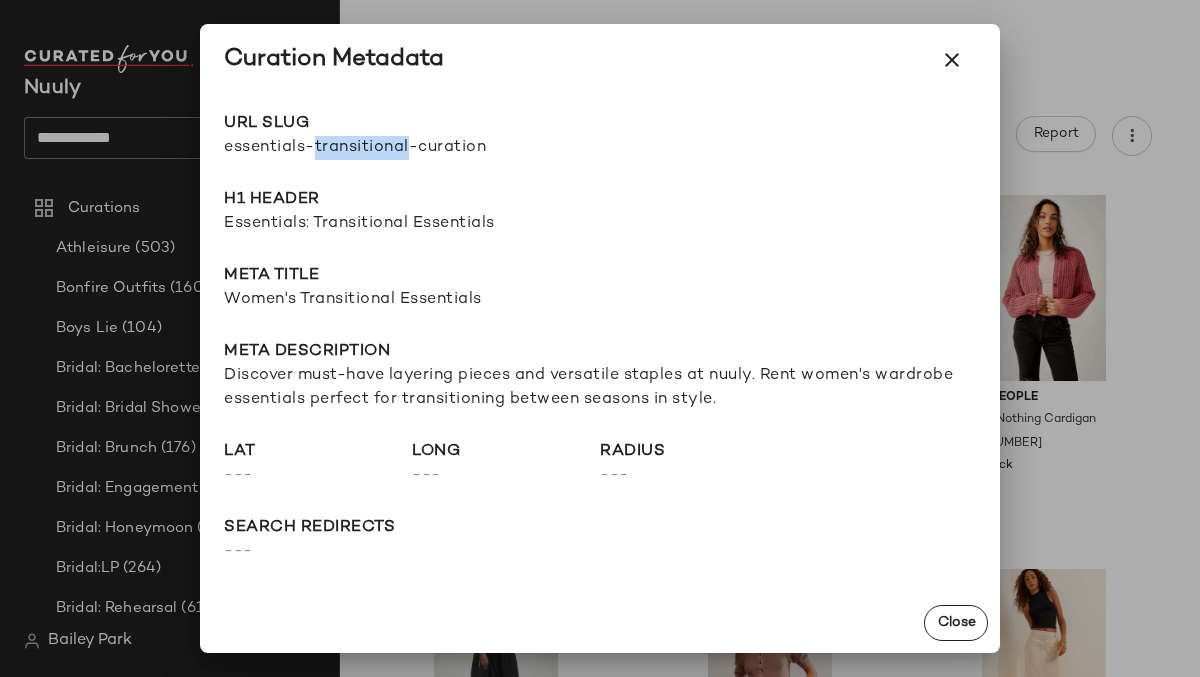 click on "essentials-transitional-curation" at bounding box center [412, 148] 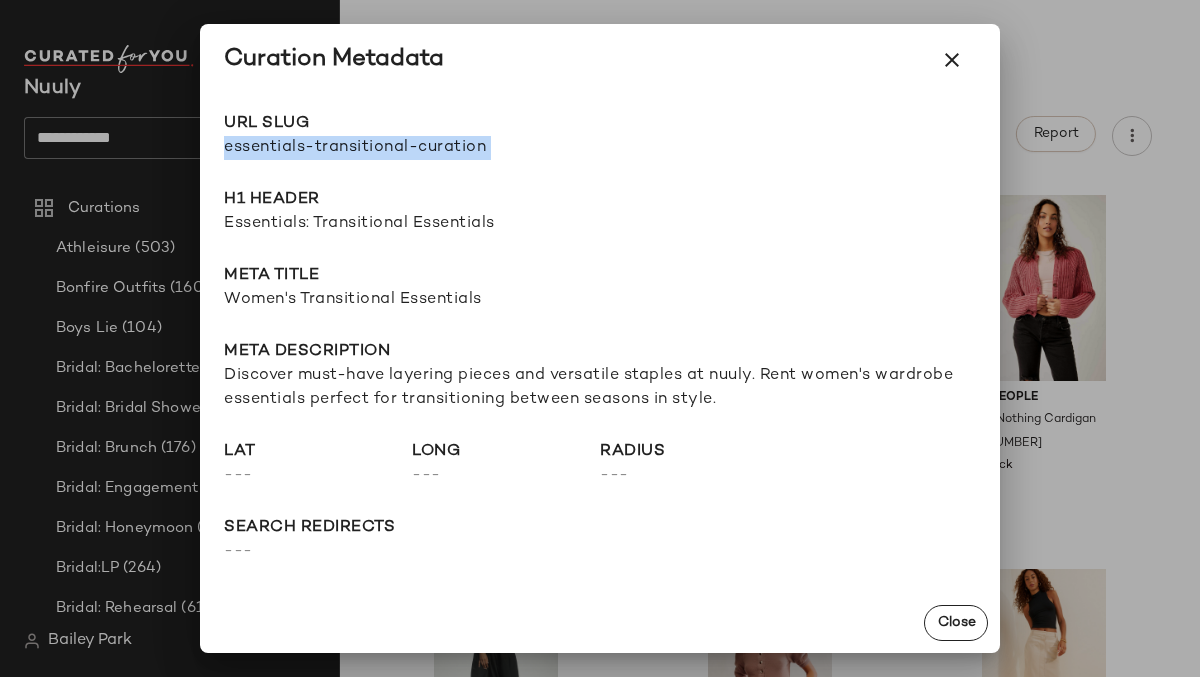 click on "essentials-transitional-curation" at bounding box center [412, 148] 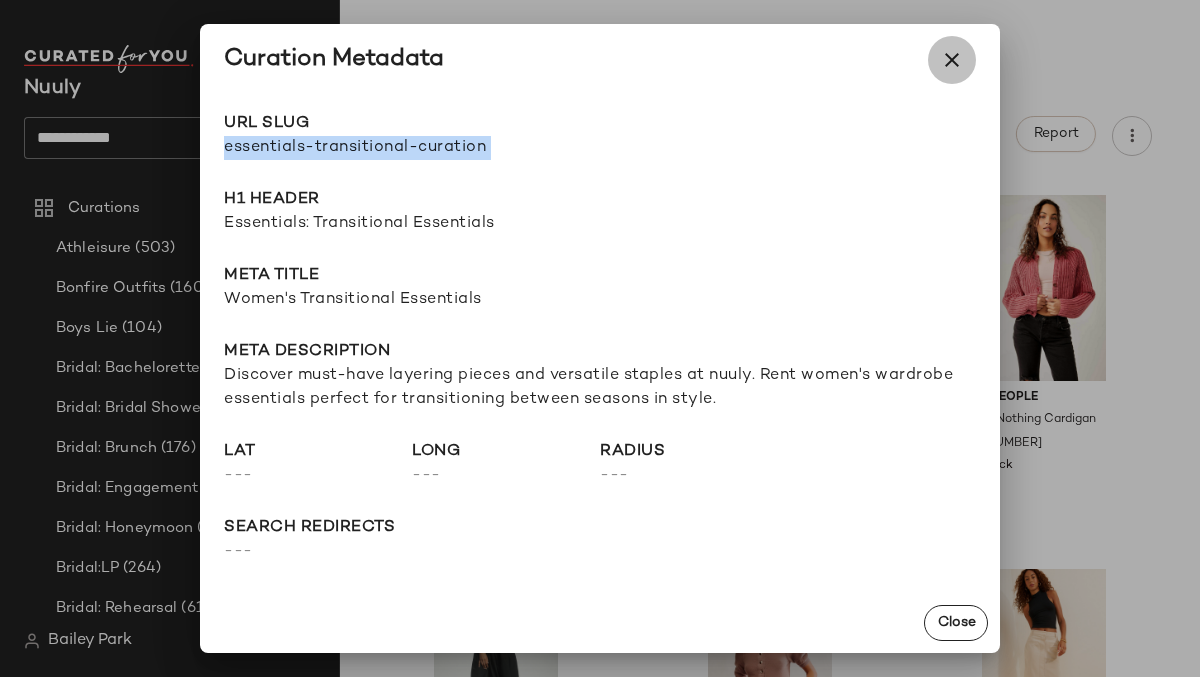 click at bounding box center [952, 60] 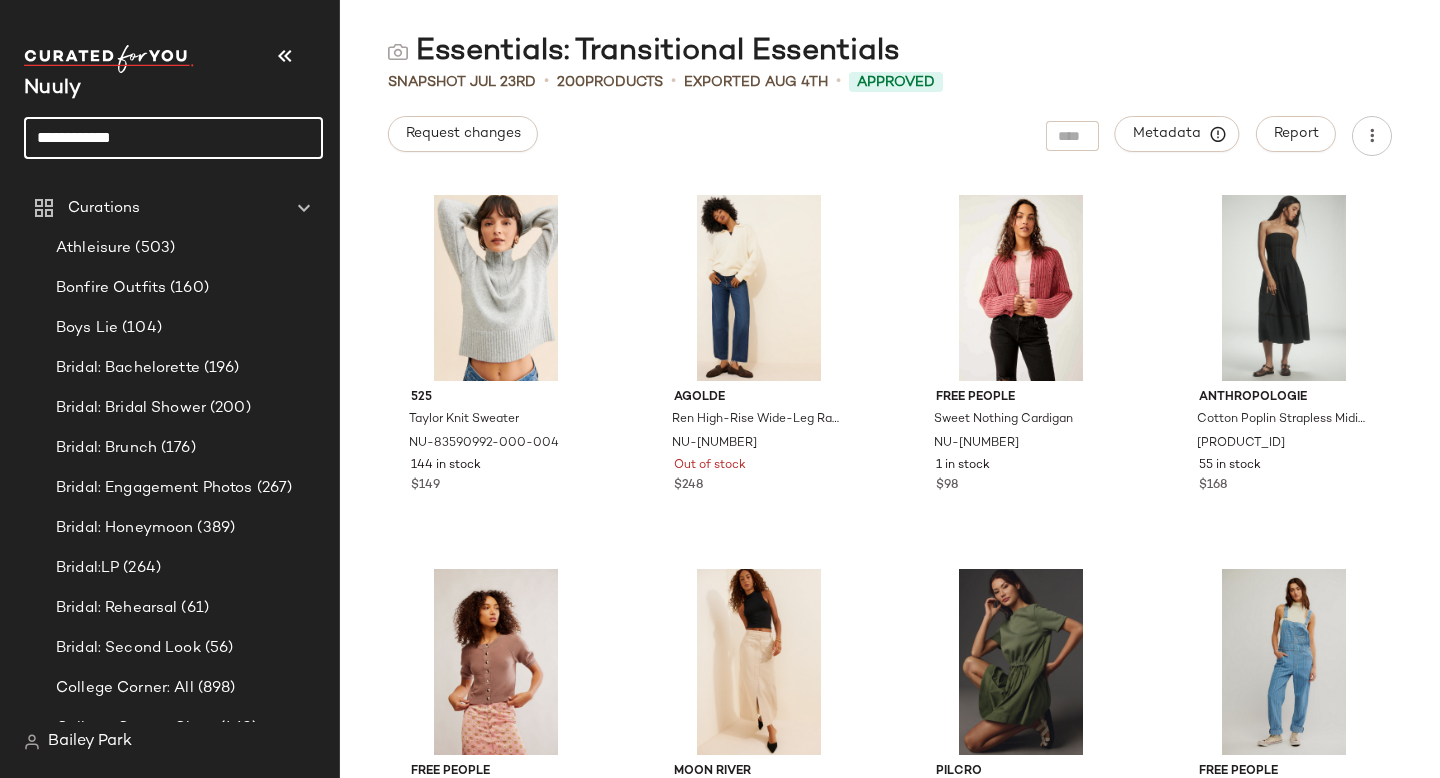 click on "**********" 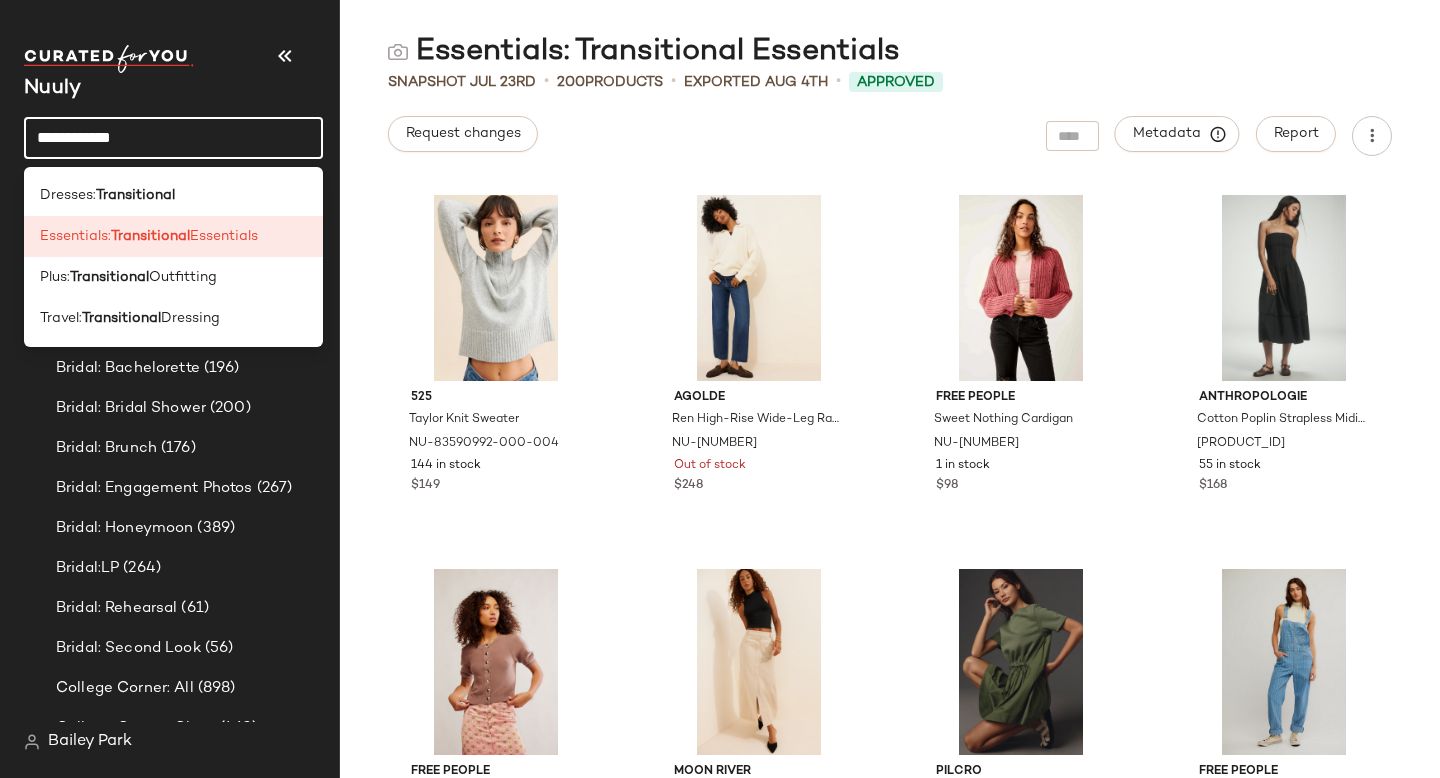 click on "**********" 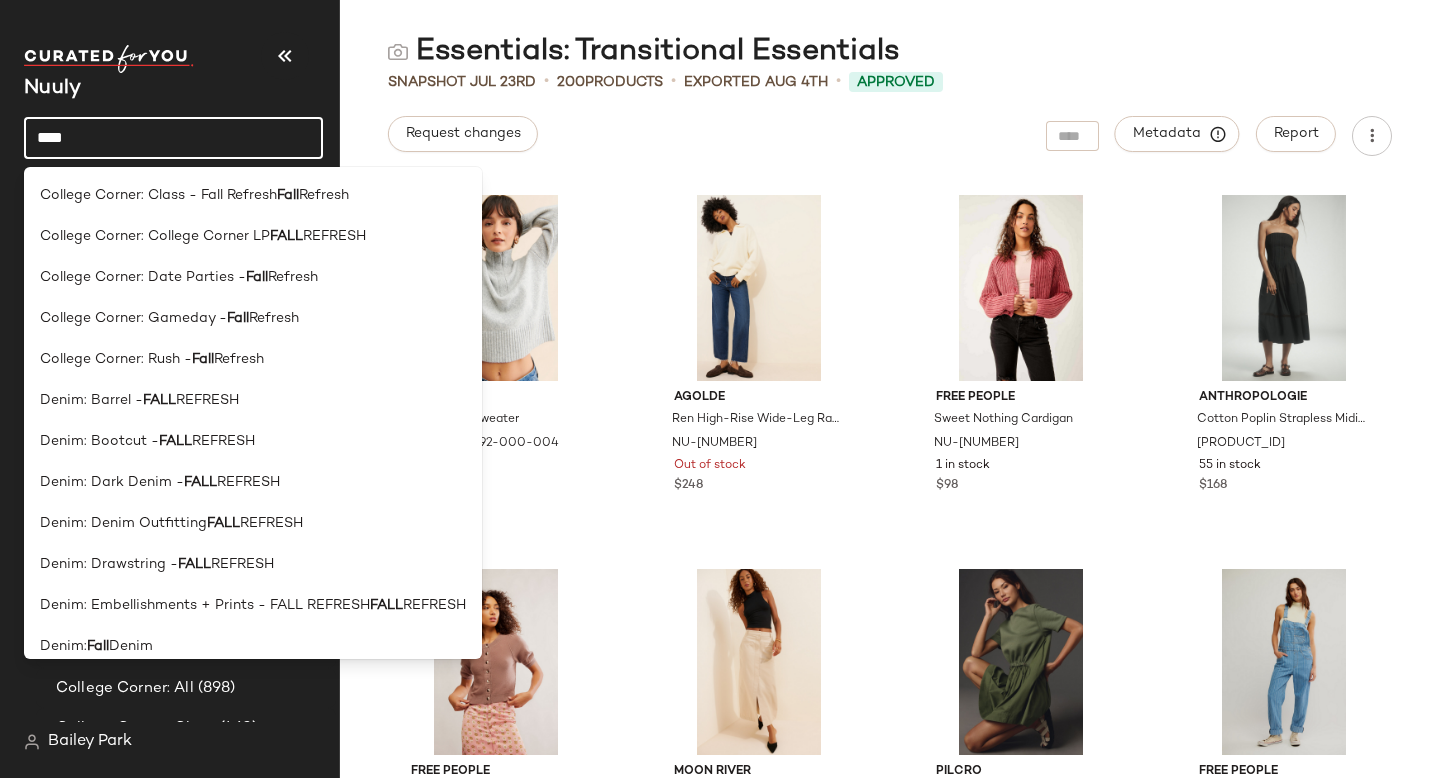 click on "****" 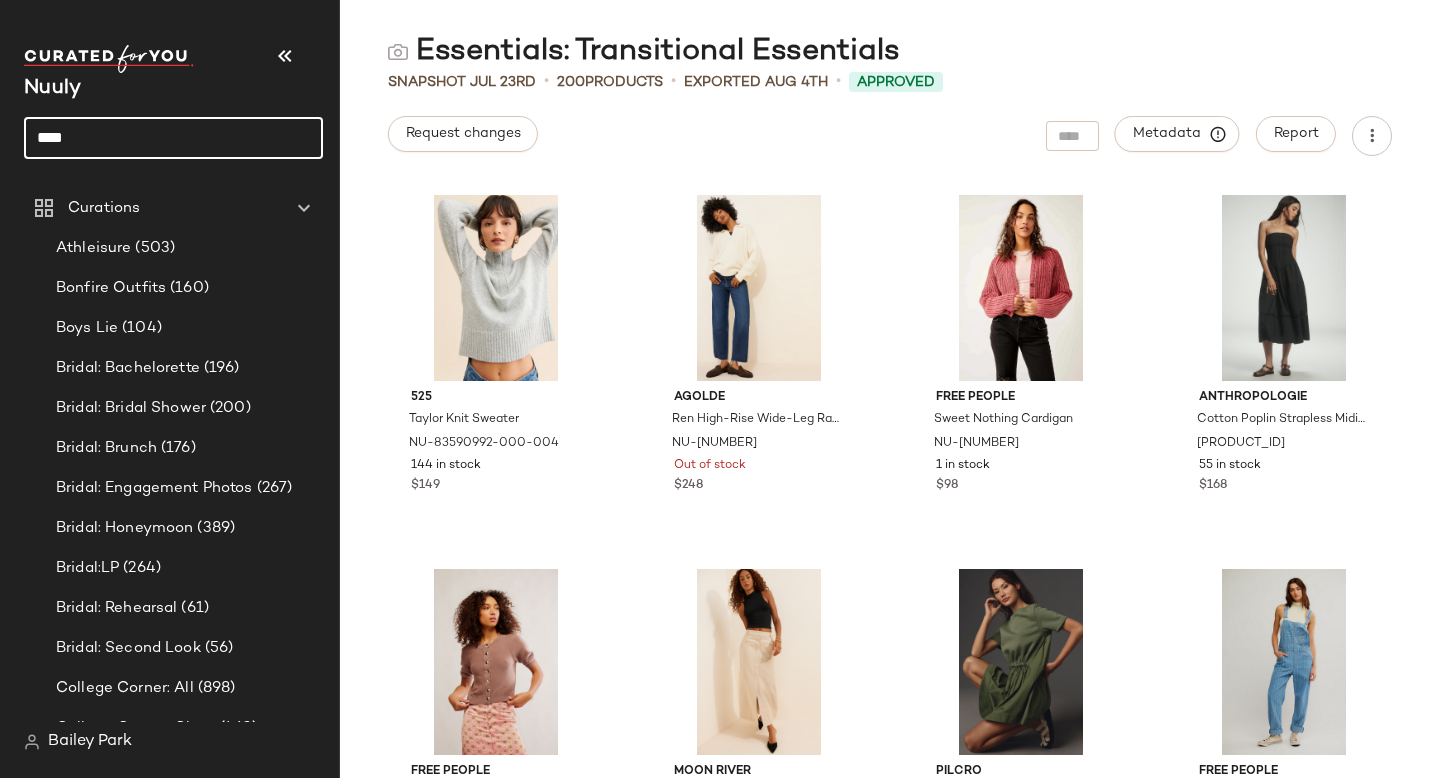 click on "****" 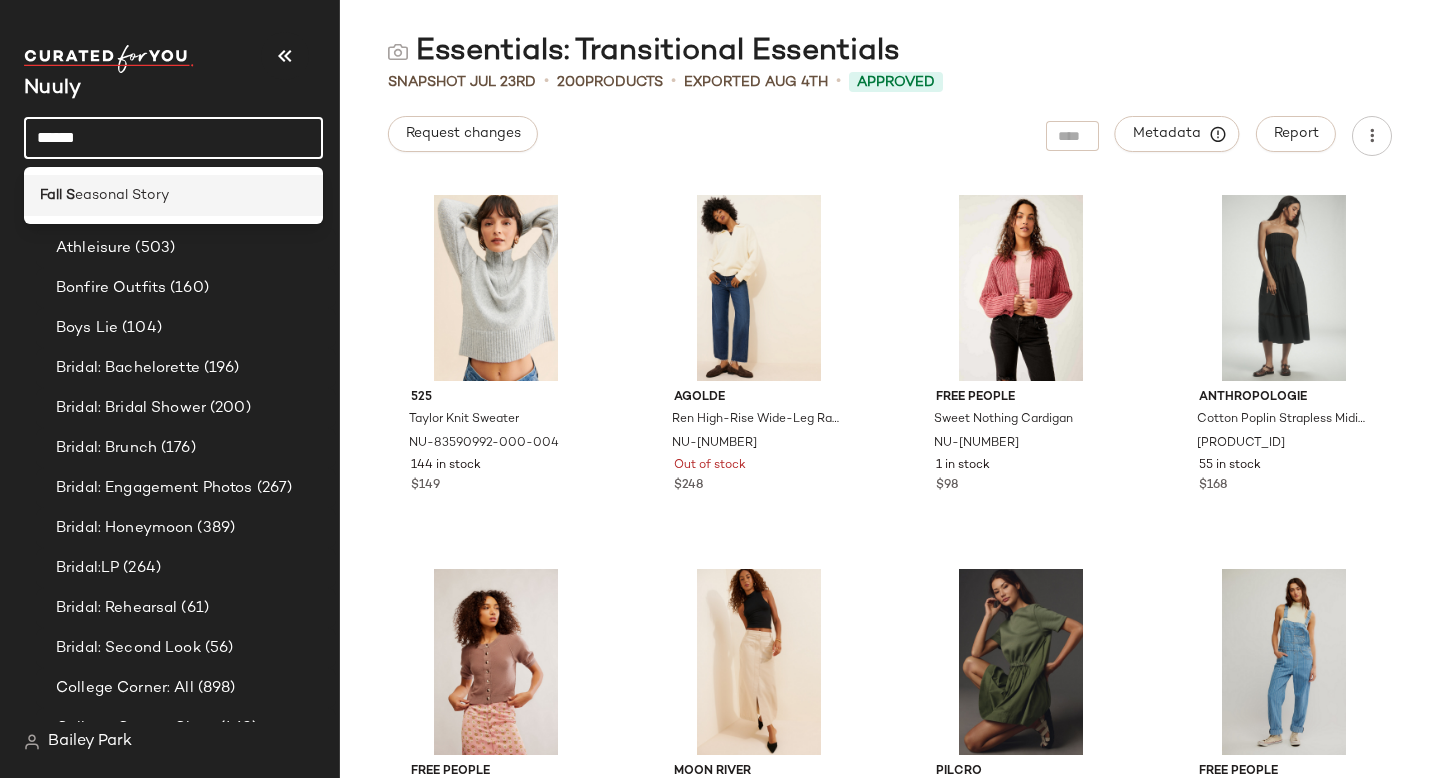 click on "Fall S easonal Story" 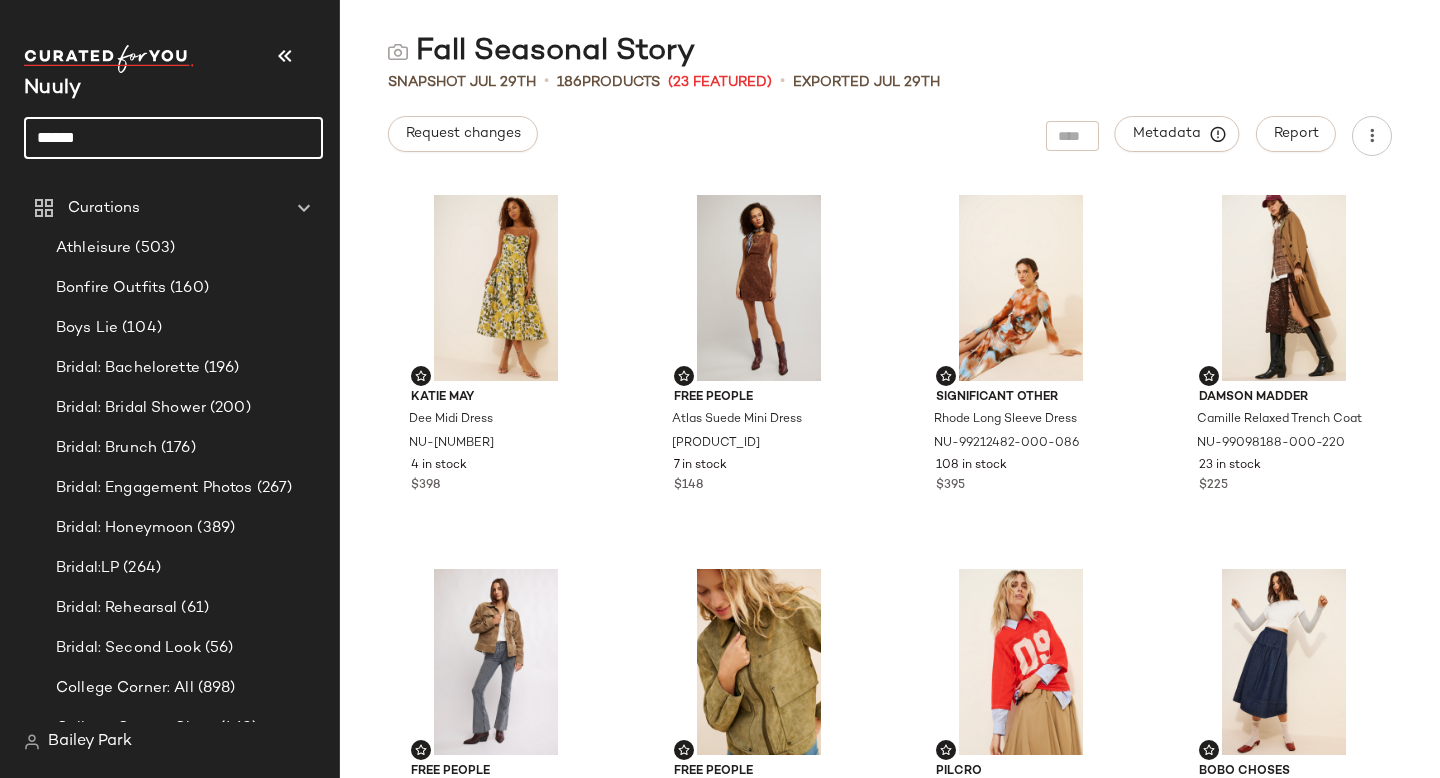 click on "******" 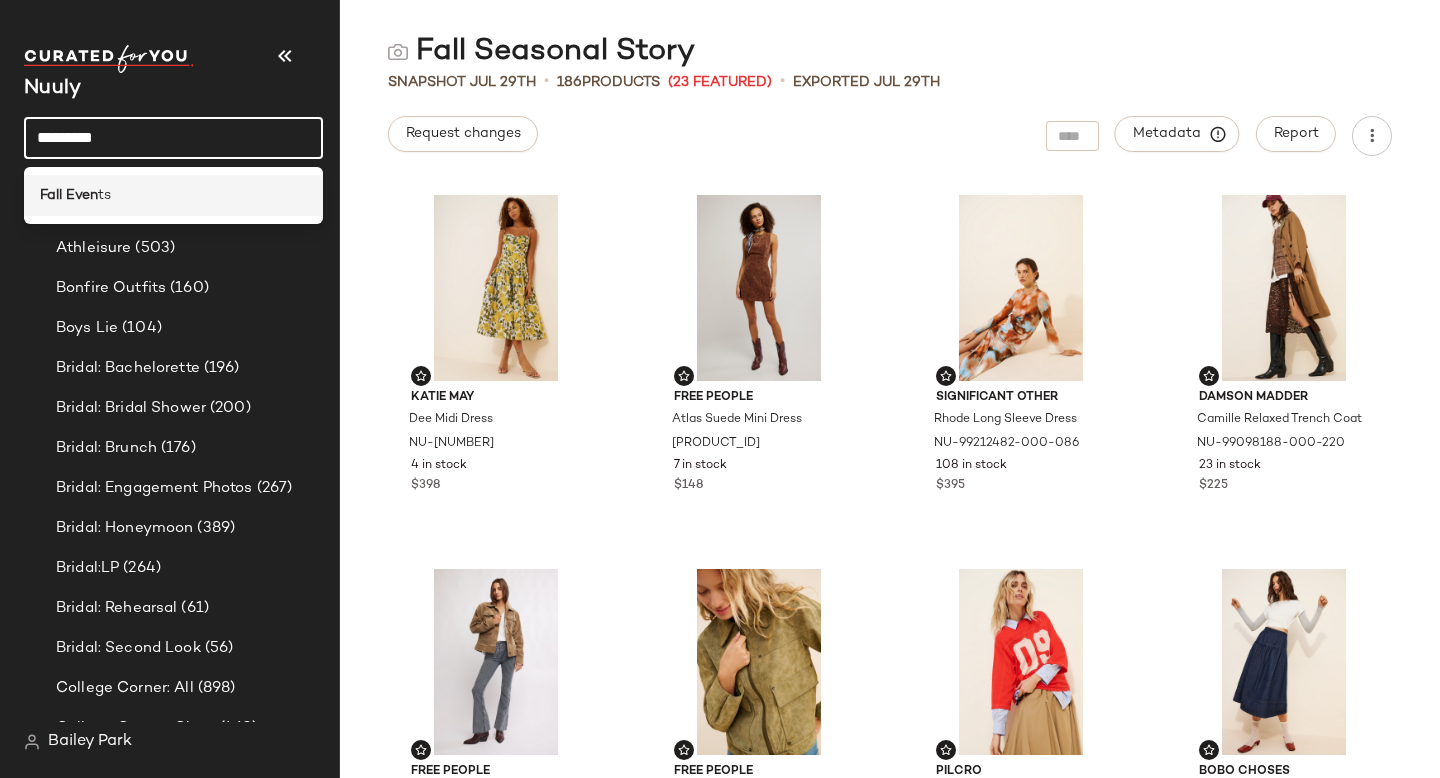 type on "*********" 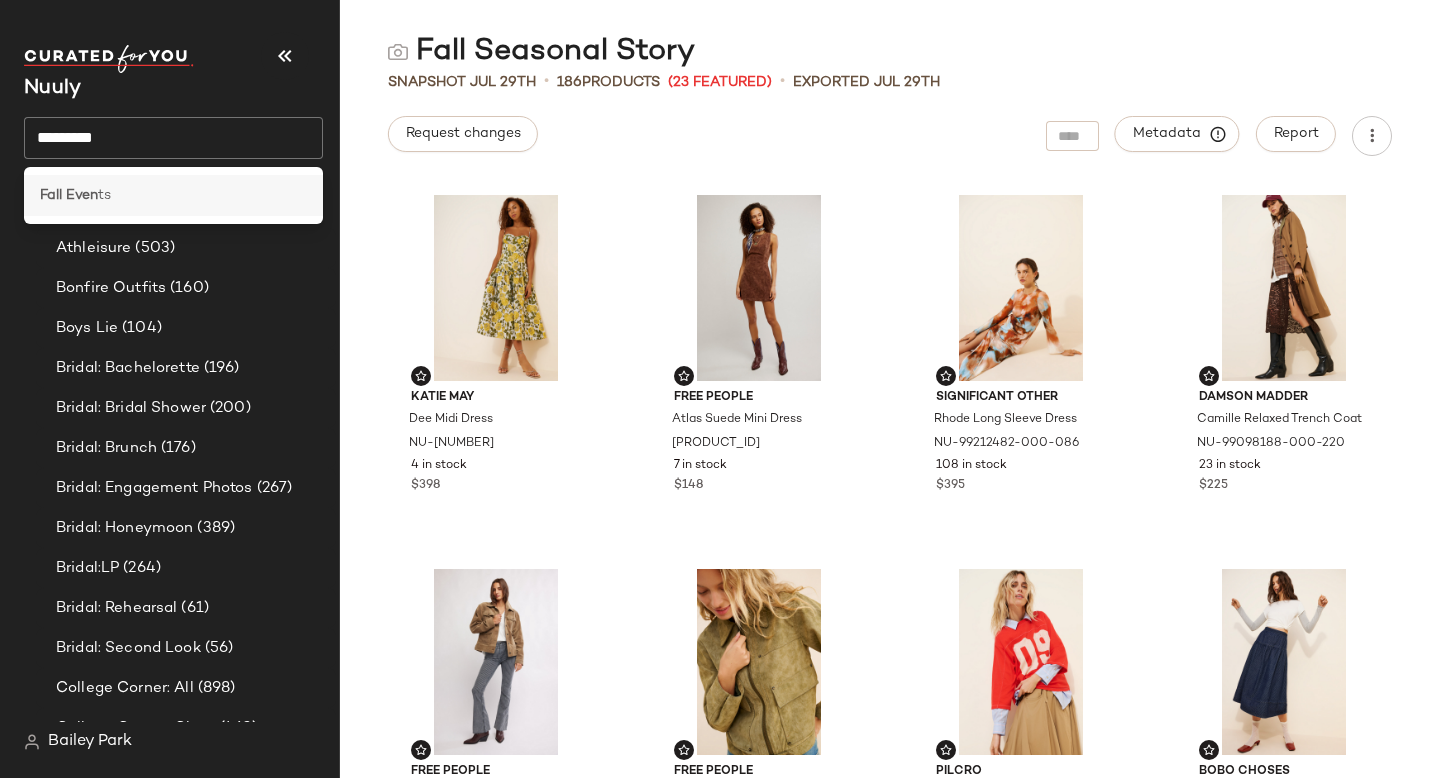click on "Fall Even ts" 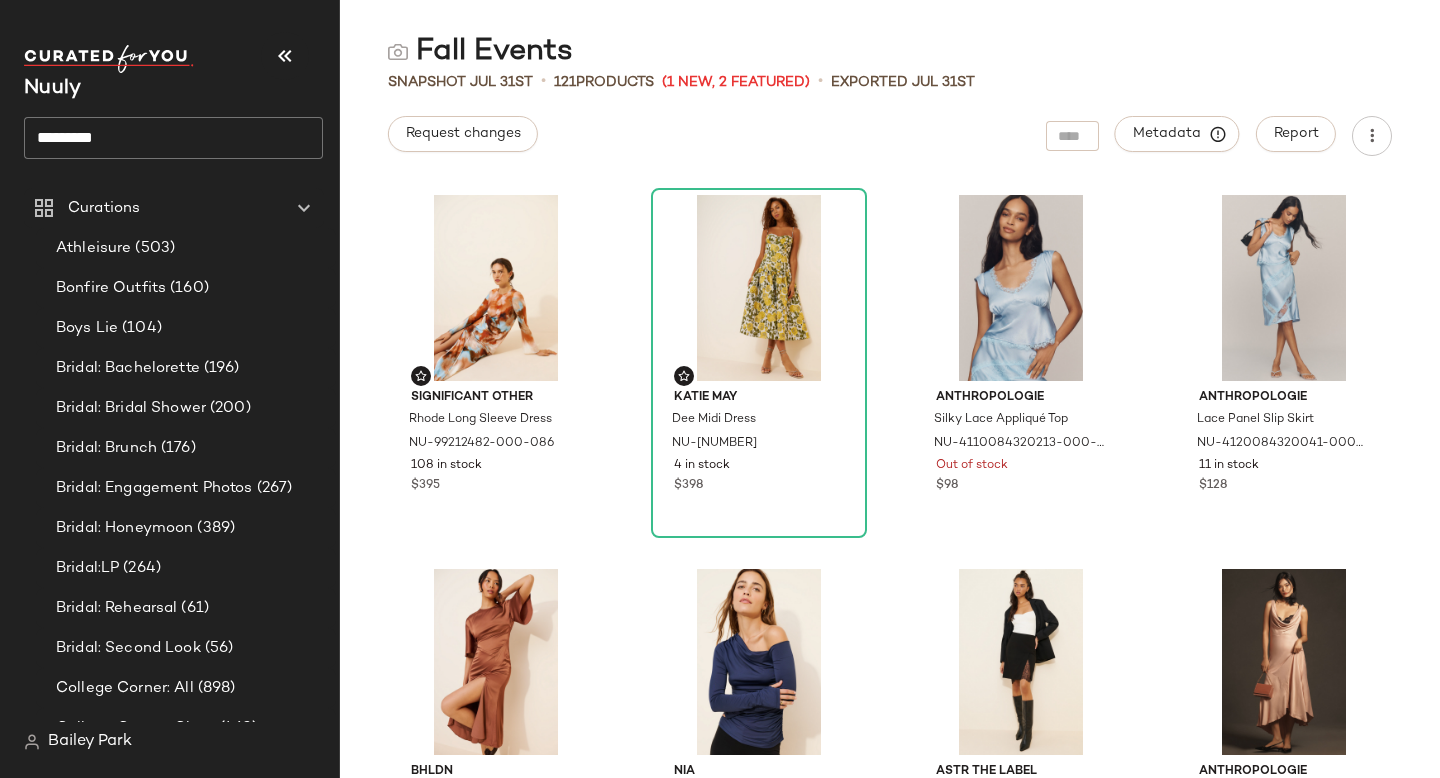 click on "*********" 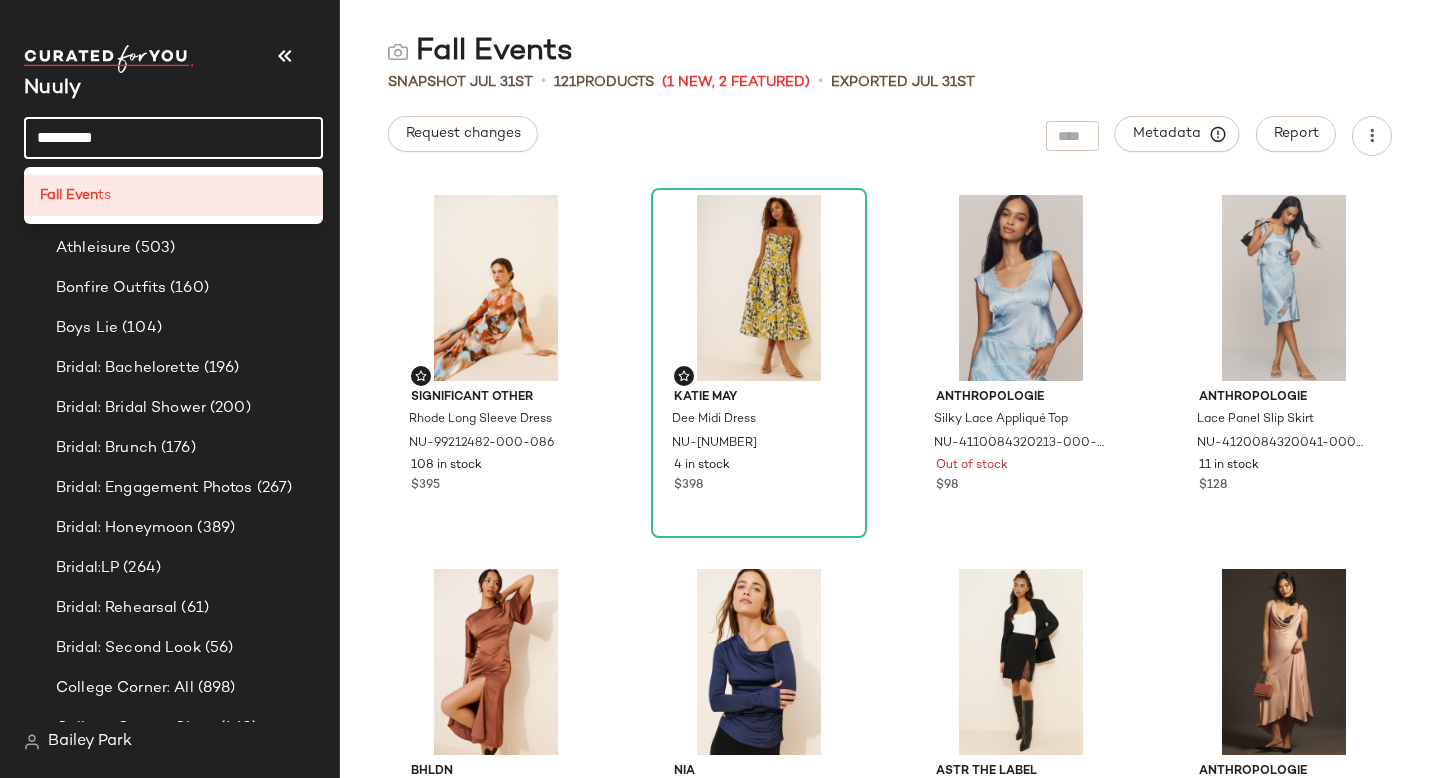 click on "*********" 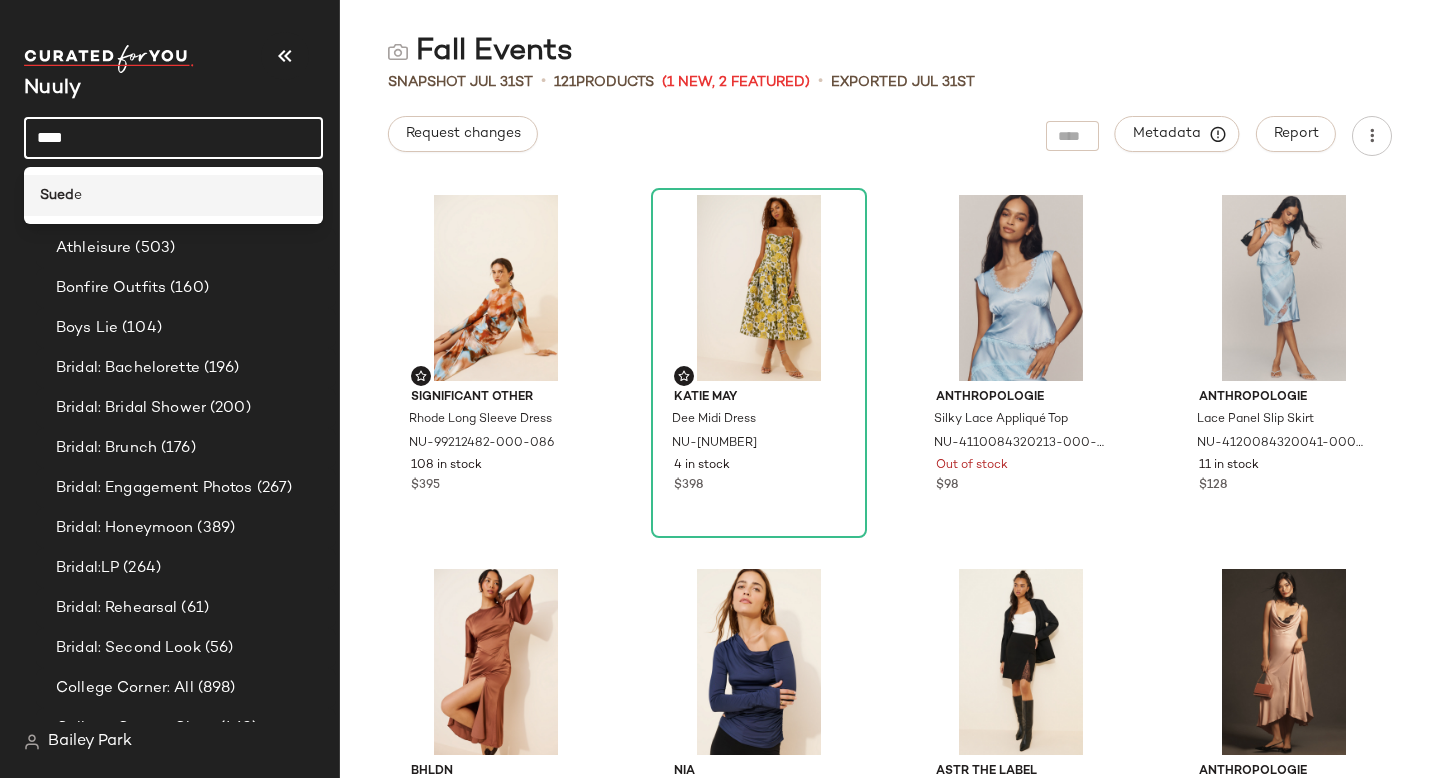 type on "****" 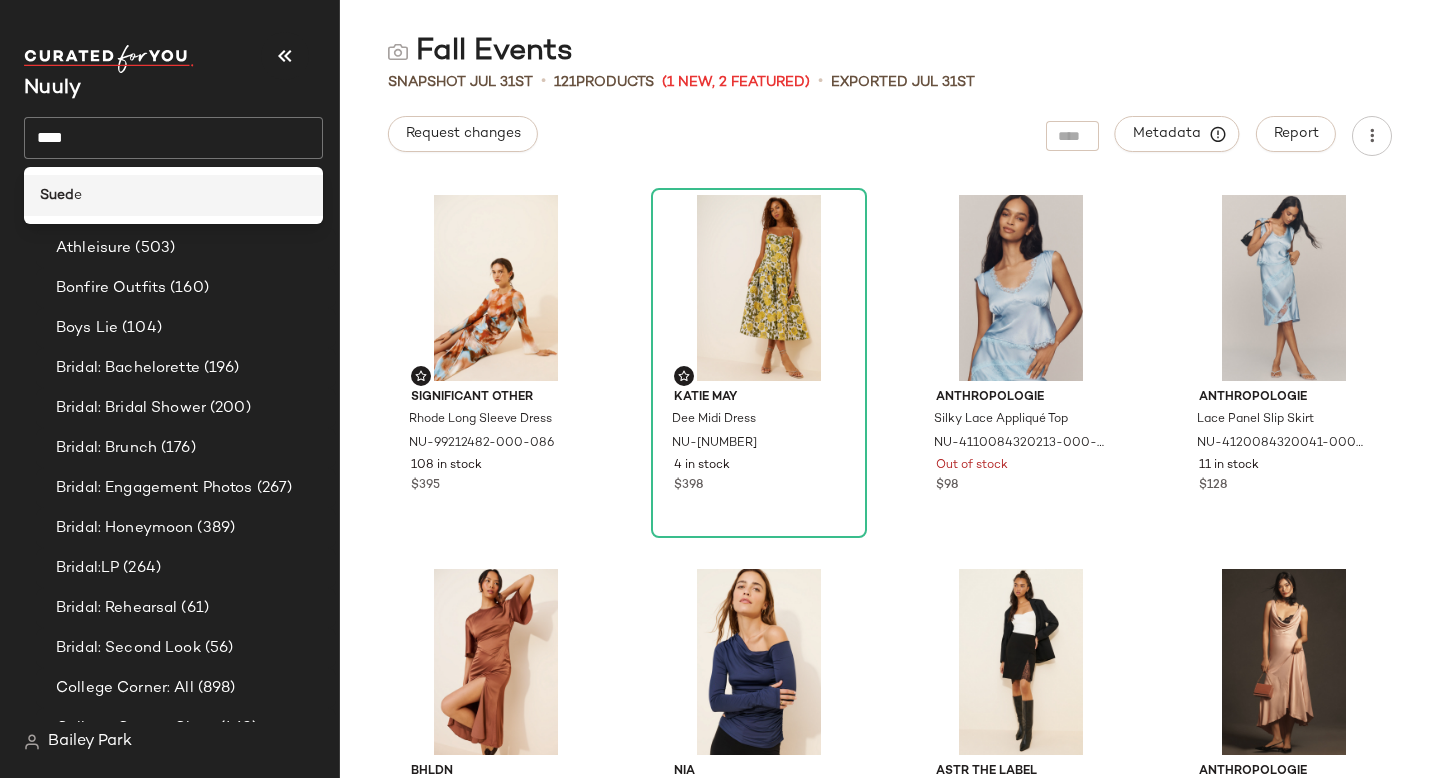 click on "Sued e" 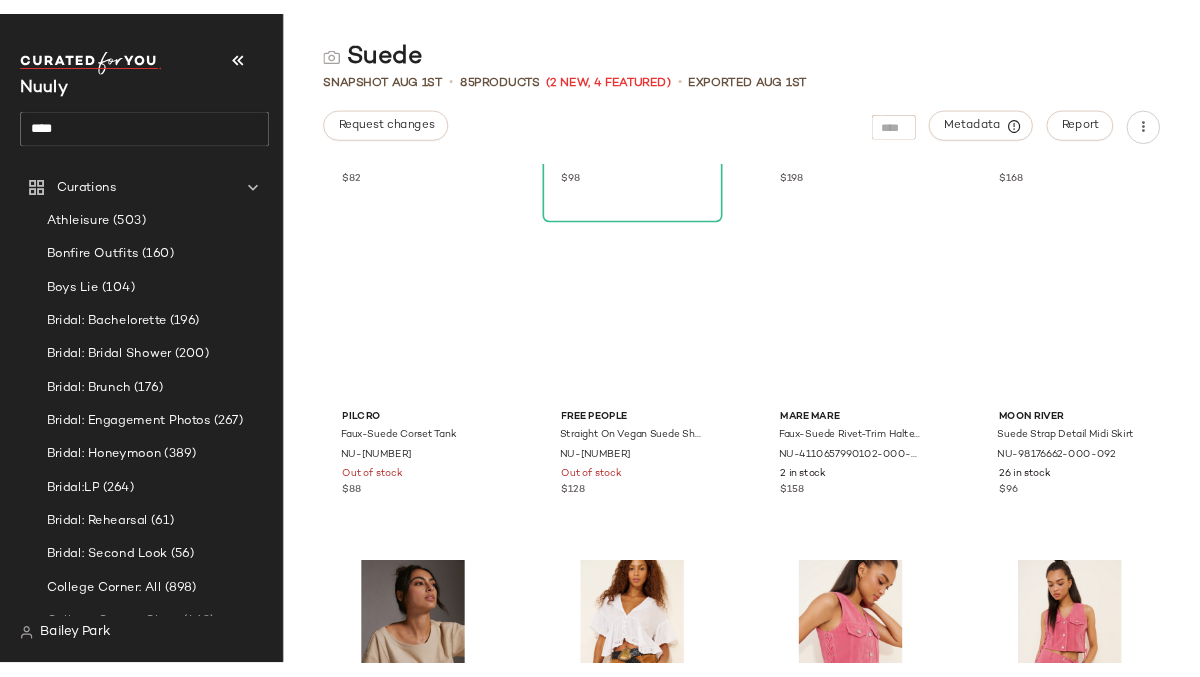 scroll, scrollTop: 0, scrollLeft: 0, axis: both 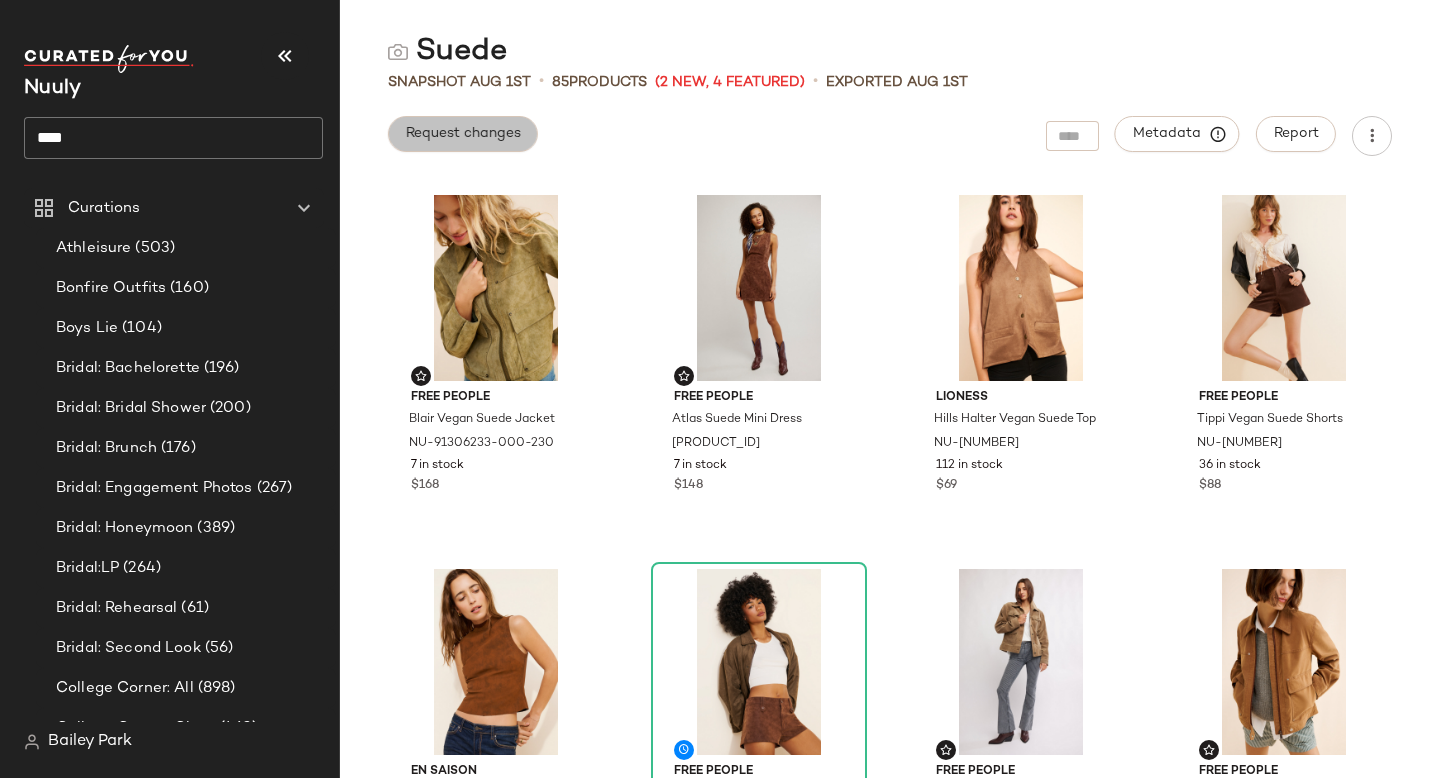 click on "Request changes" at bounding box center [463, 134] 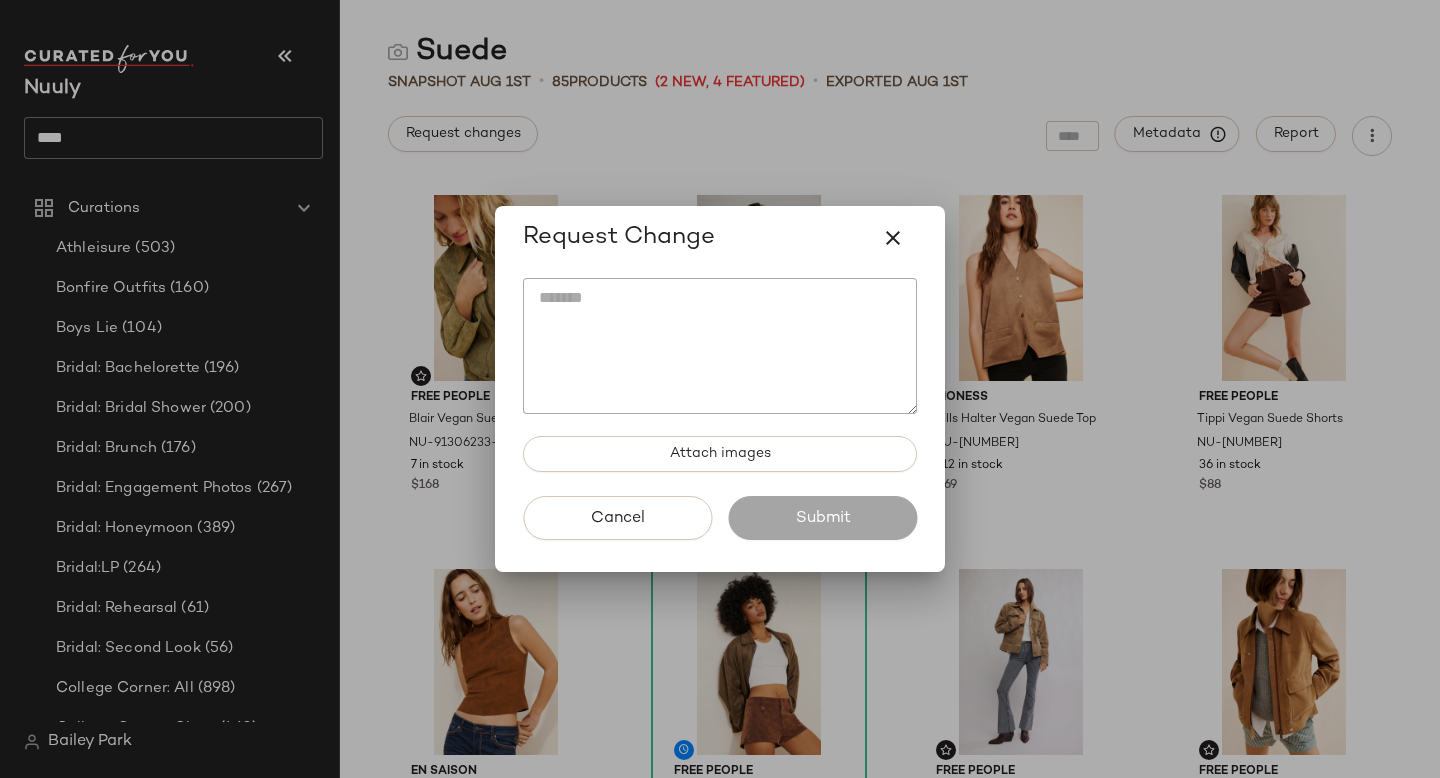 click at bounding box center (720, 389) 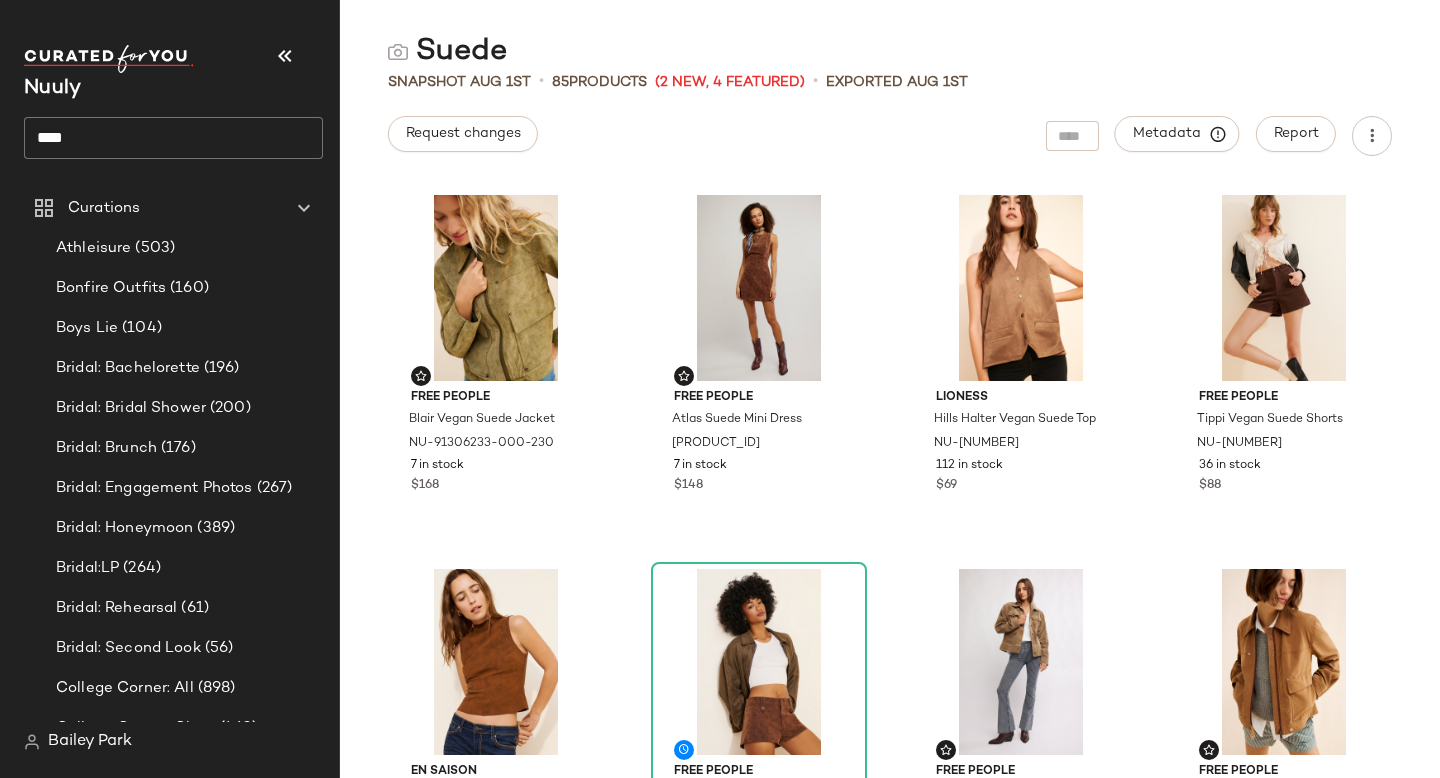 click on "****" 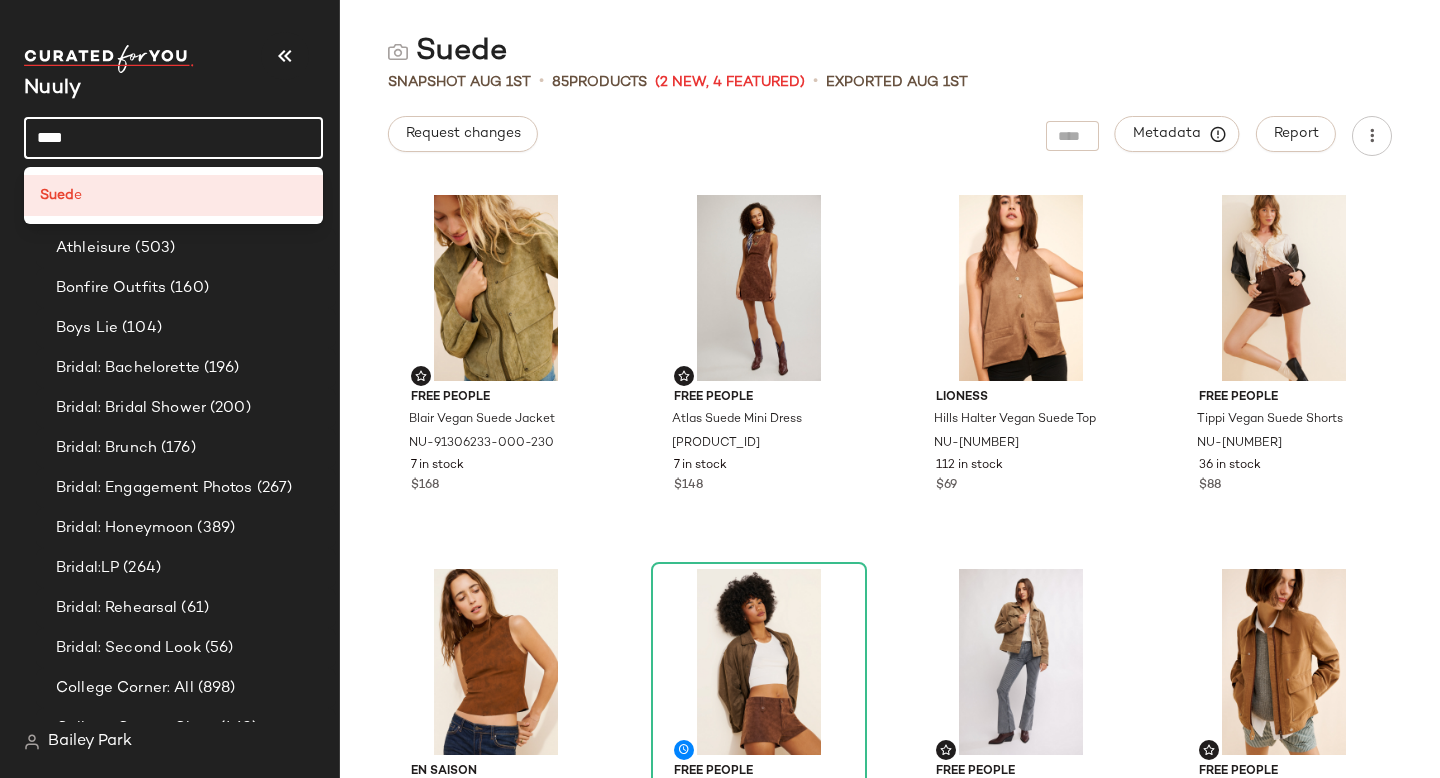 click on "****" 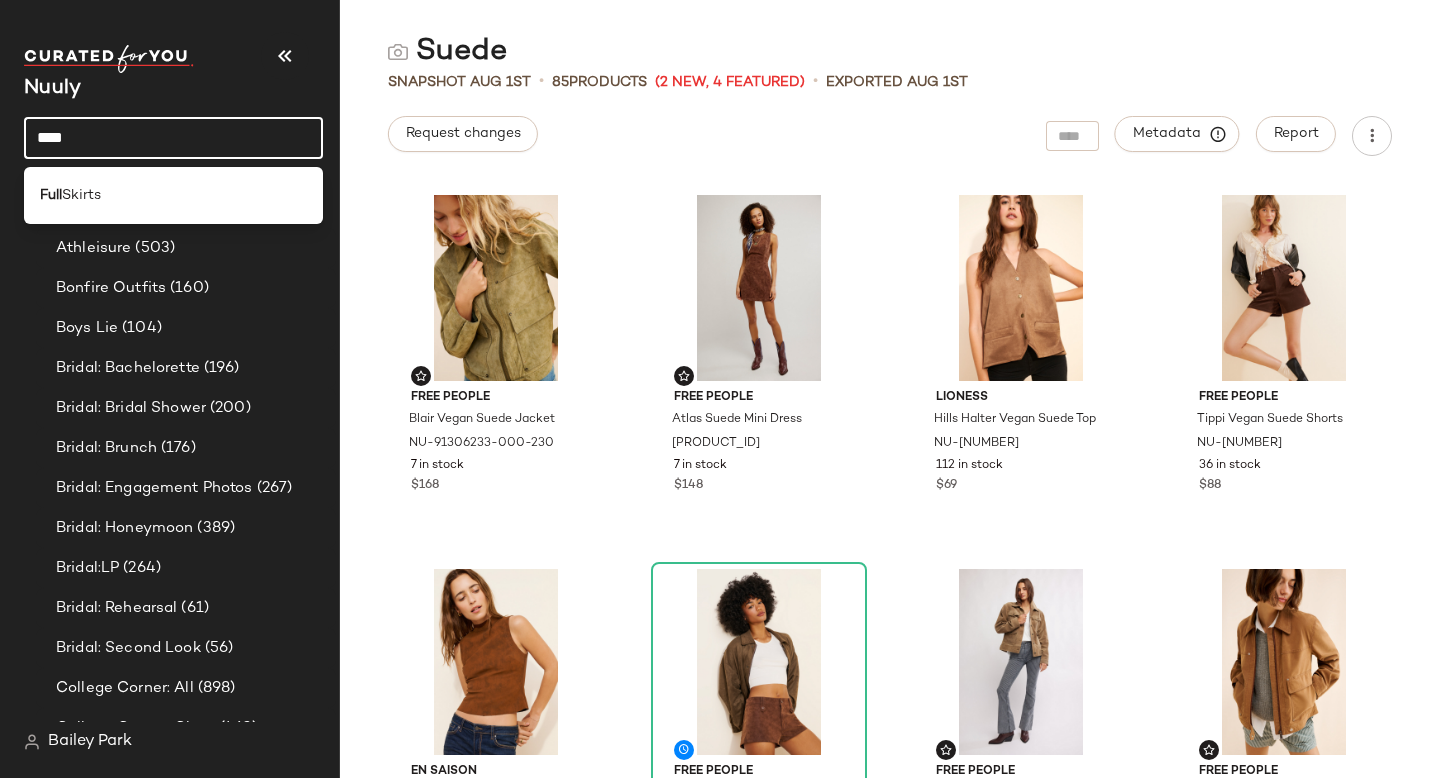 type on "****" 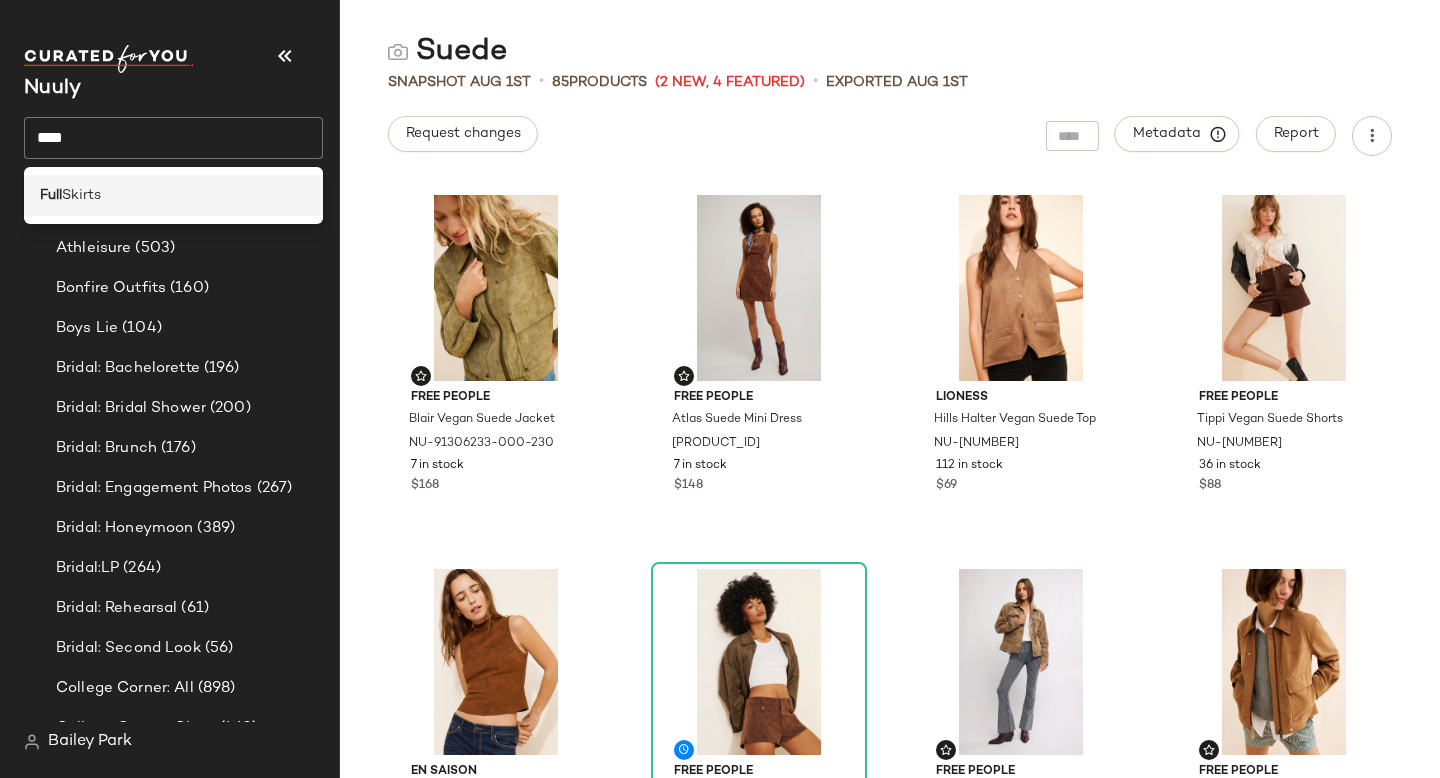 click on "Full  Skirts" 